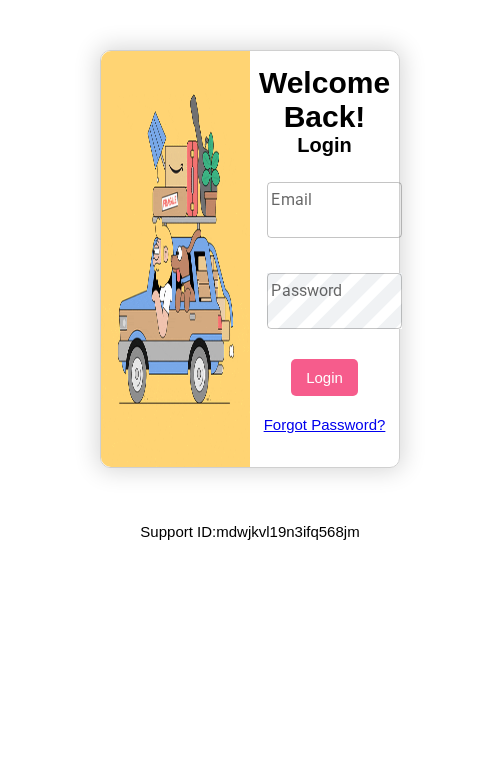 scroll, scrollTop: 0, scrollLeft: 0, axis: both 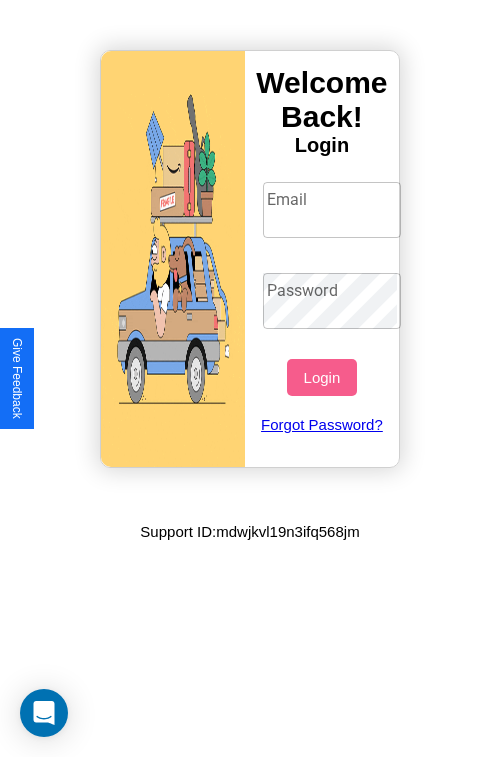 click on "Email" at bounding box center (332, 210) 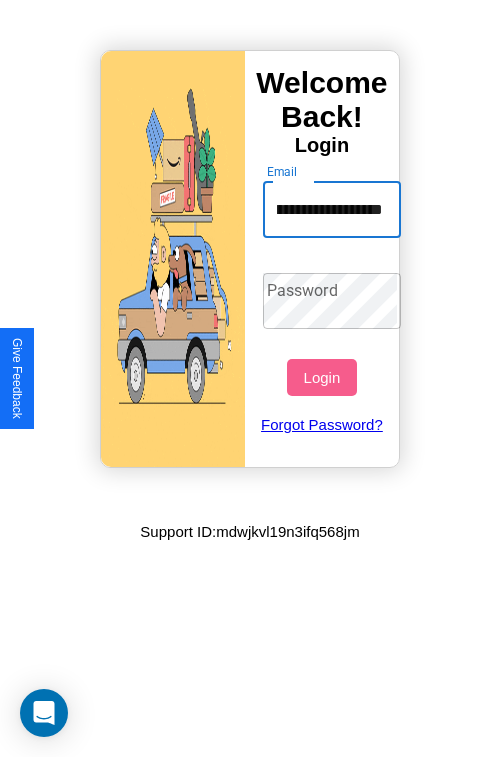 scroll, scrollTop: 0, scrollLeft: 105, axis: horizontal 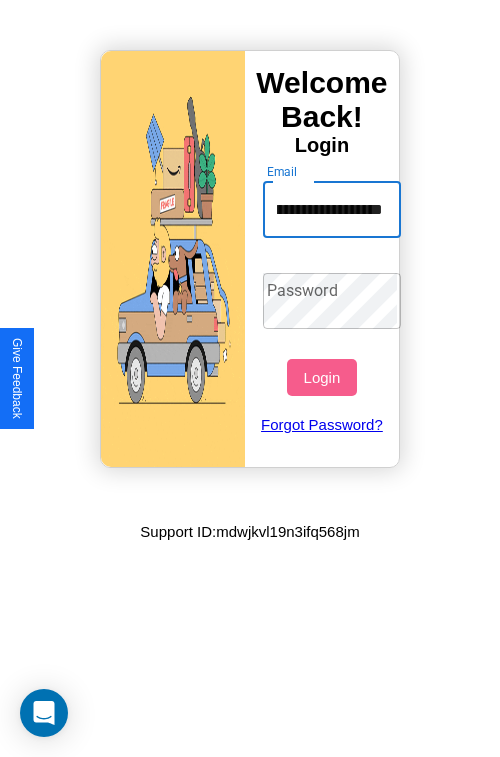 type on "**********" 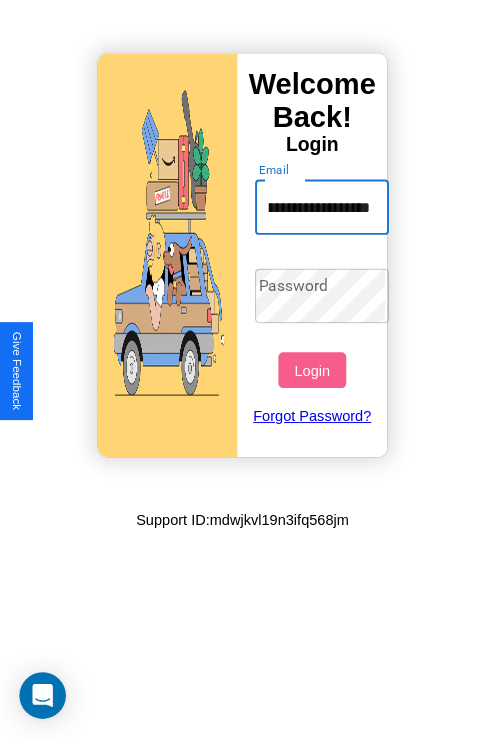 scroll, scrollTop: 0, scrollLeft: 0, axis: both 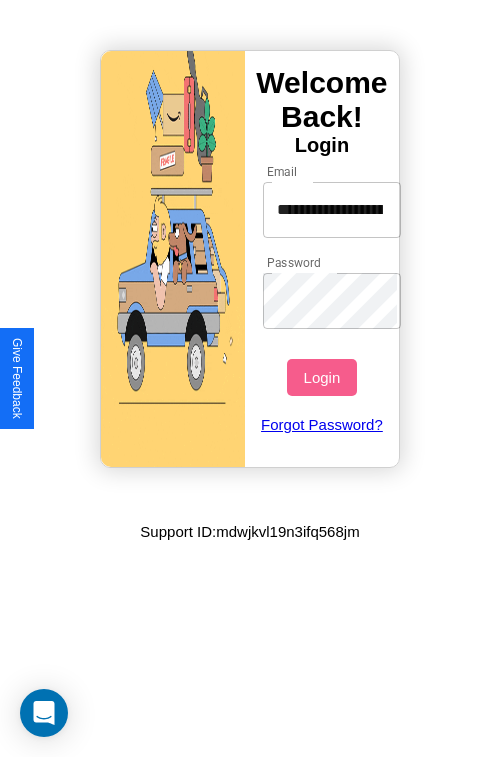 click on "Login" at bounding box center [321, 377] 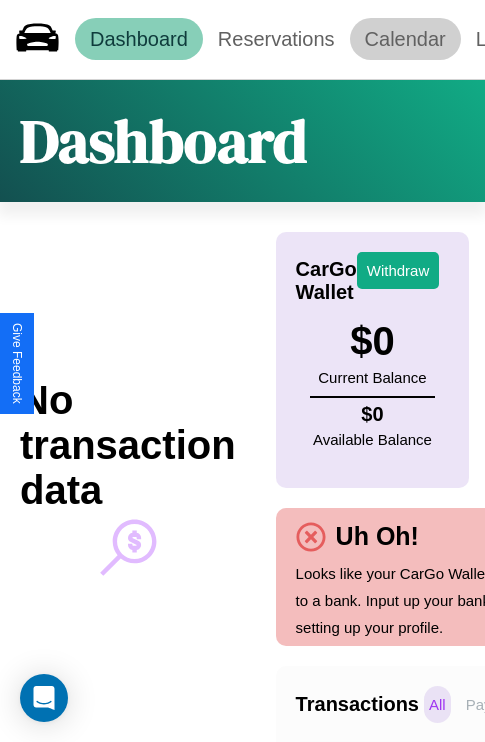 click on "Calendar" at bounding box center [405, 39] 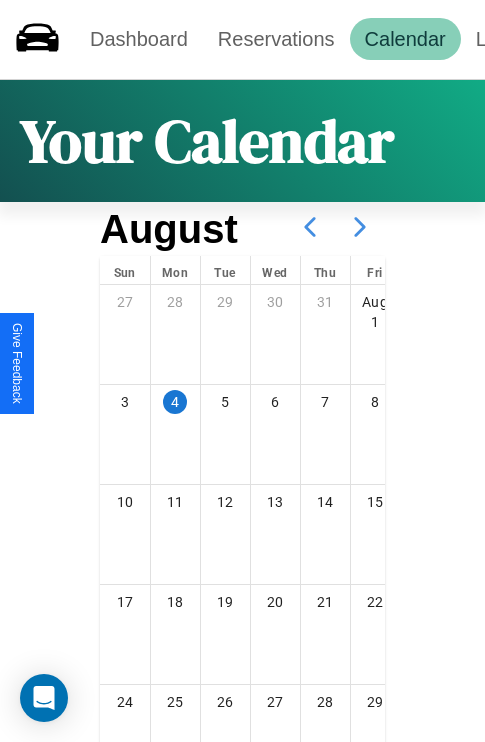 click 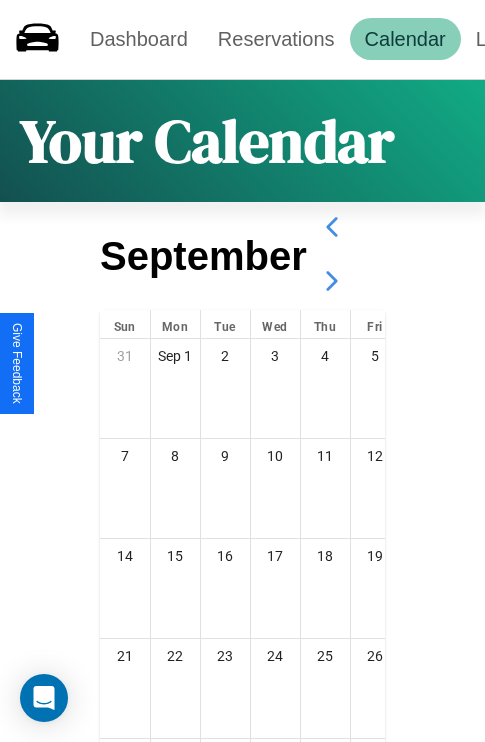 click 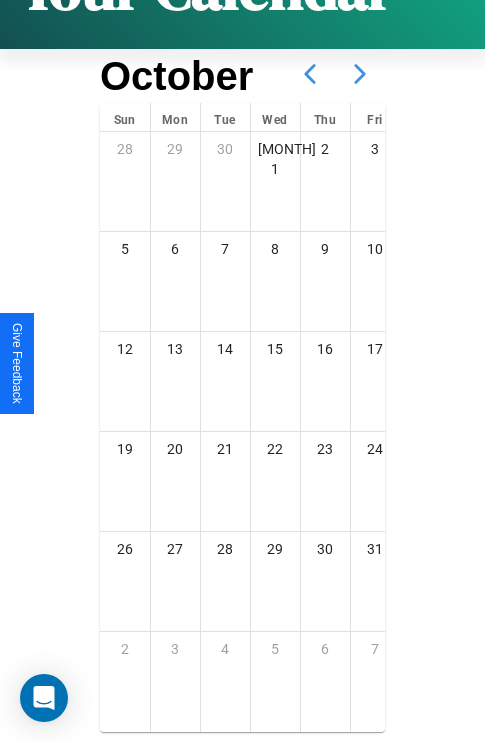 scroll, scrollTop: 242, scrollLeft: 0, axis: vertical 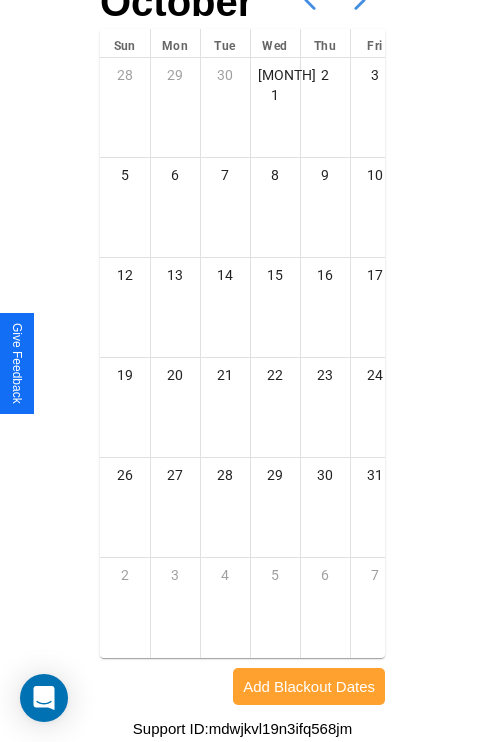 click on "Add Blackout Dates" at bounding box center [309, 686] 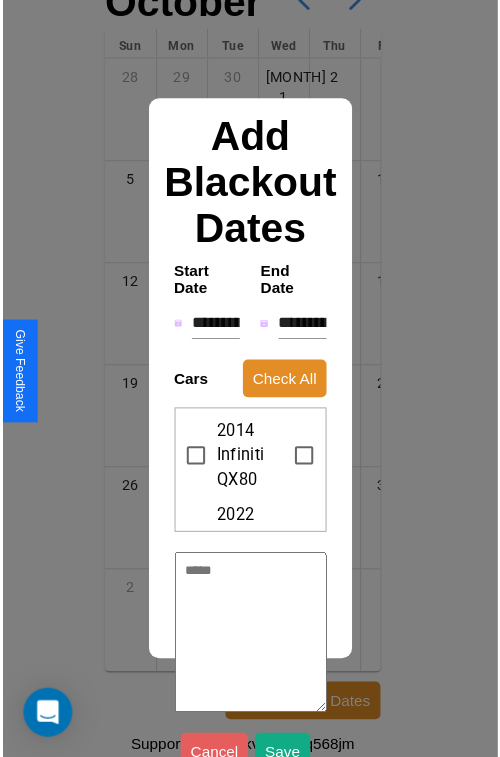 scroll, scrollTop: 227, scrollLeft: 0, axis: vertical 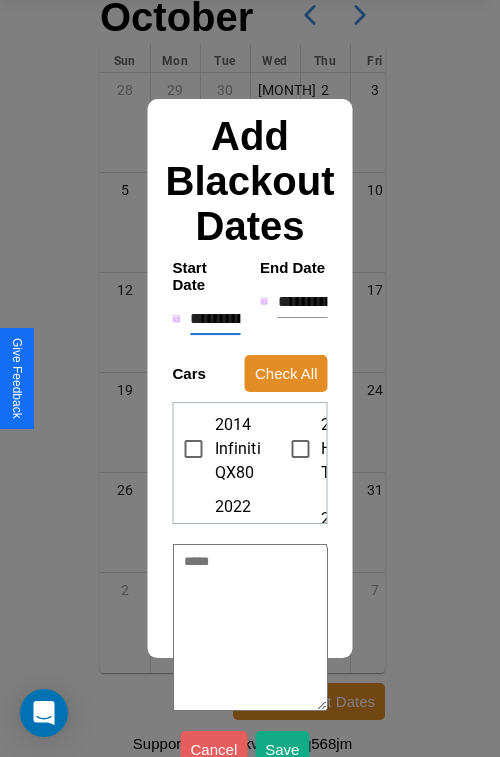 click on "**********" at bounding box center (215, 319) 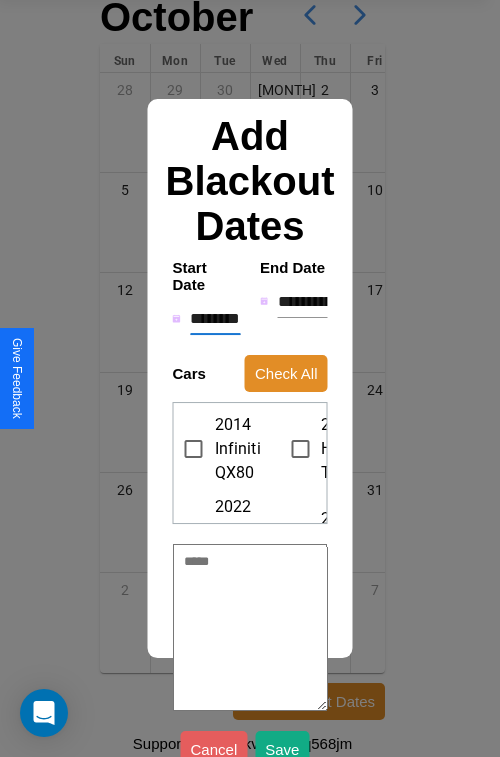 type on "*" 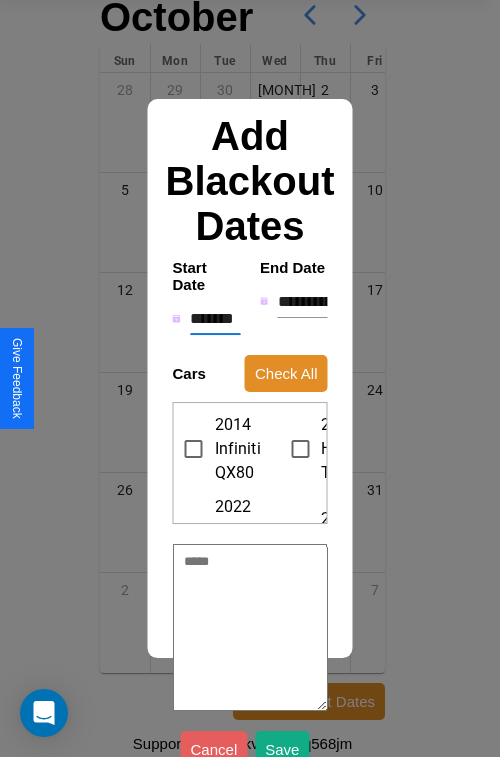 type on "*" 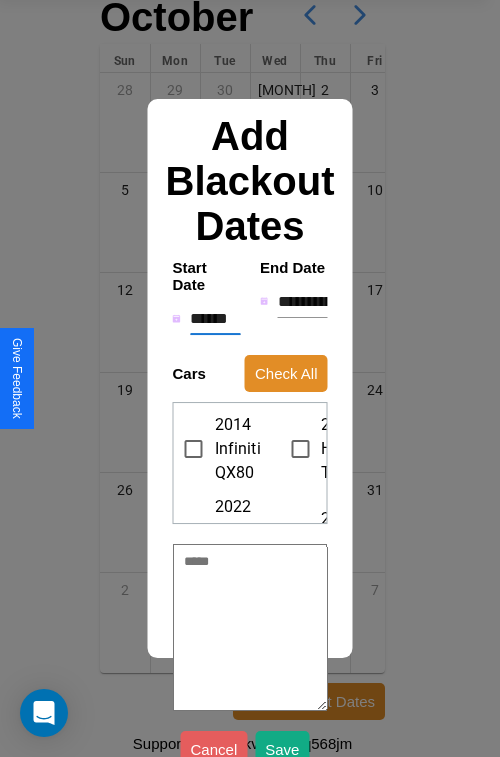 type on "*" 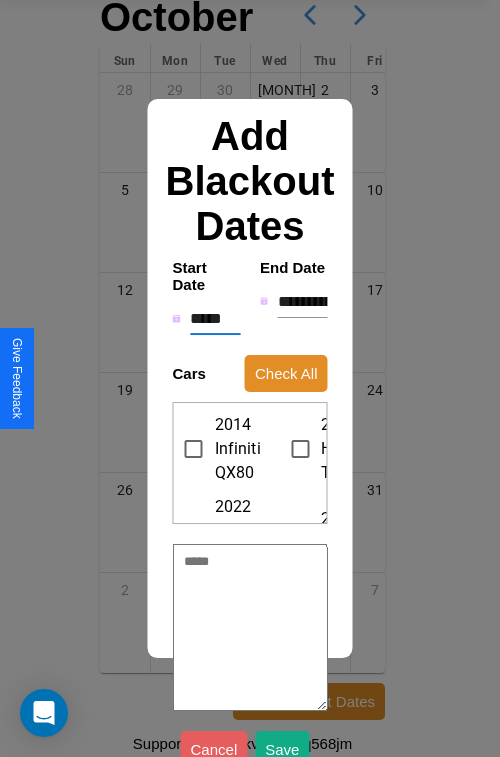 type on "*" 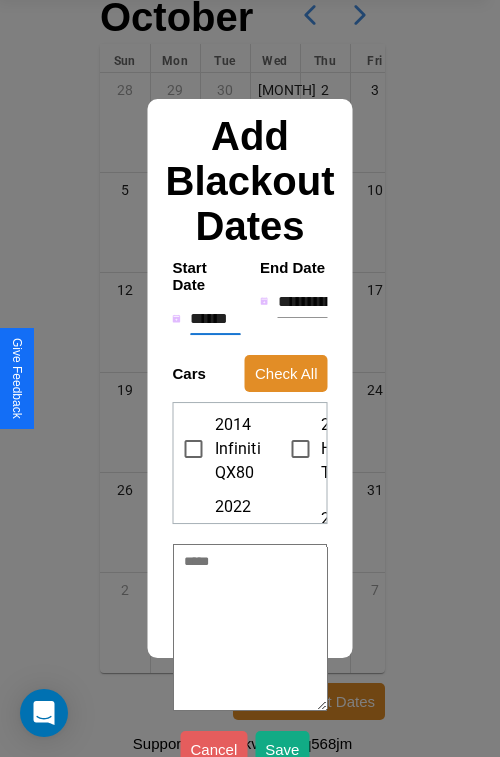 type on "*" 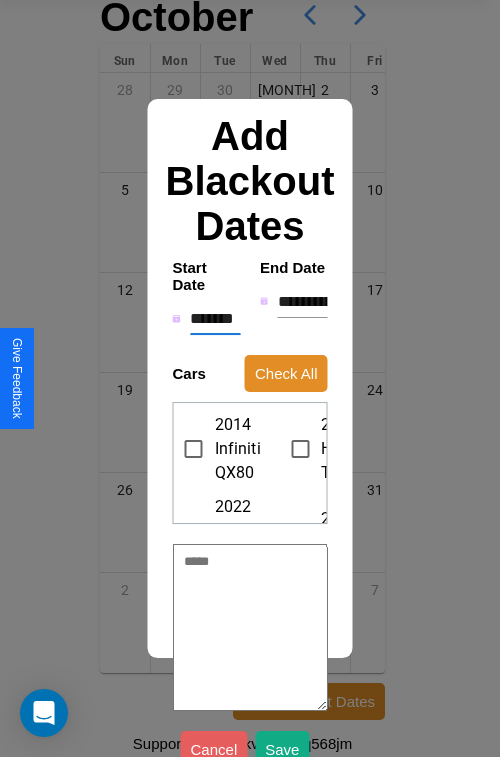 type on "*" 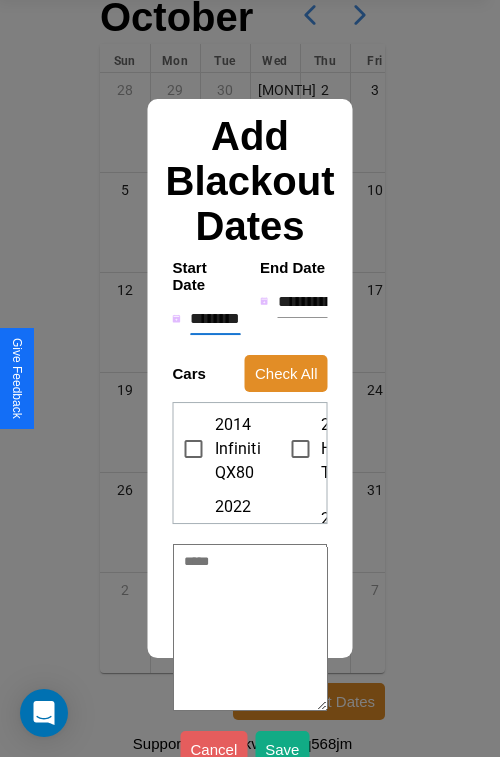 type on "*" 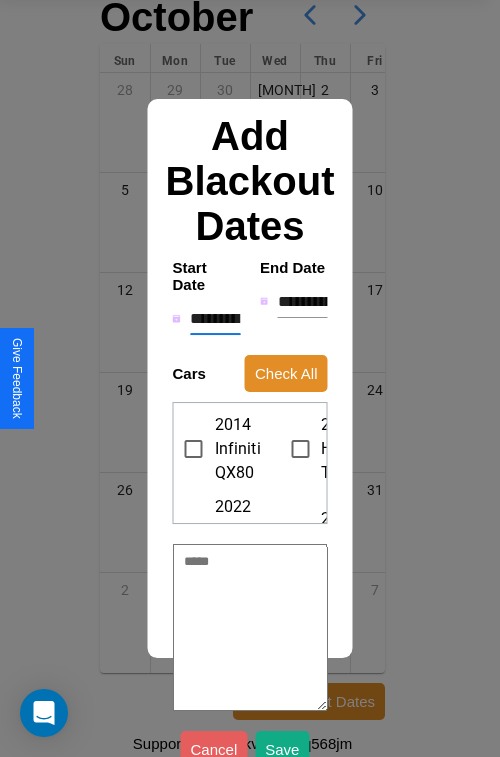 type on "*" 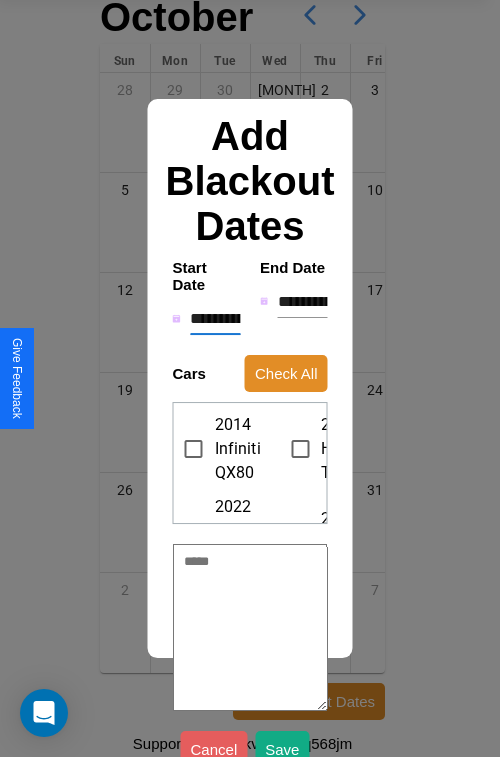 type on "*" 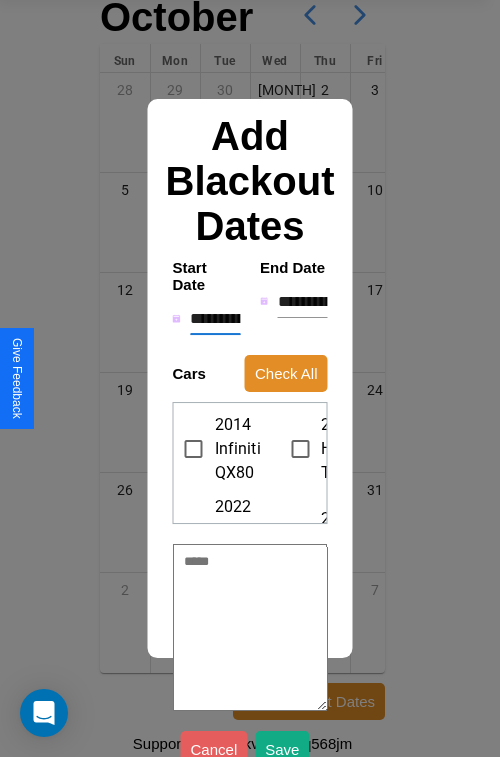 type on "*" 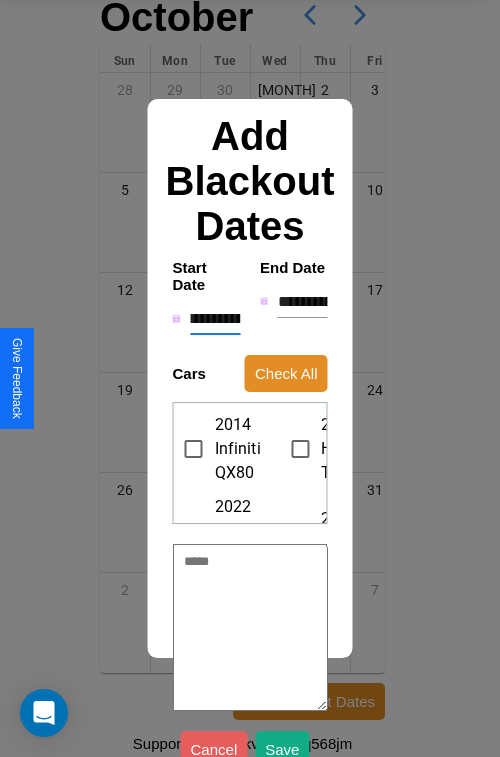 type on "**********" 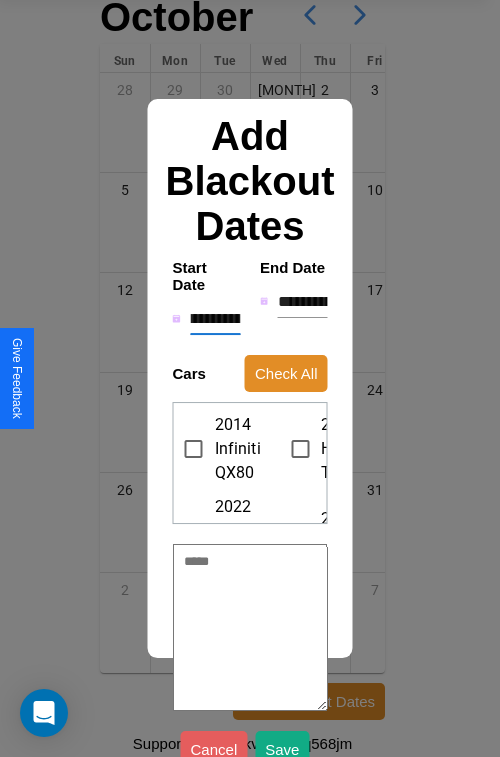 type on "*" 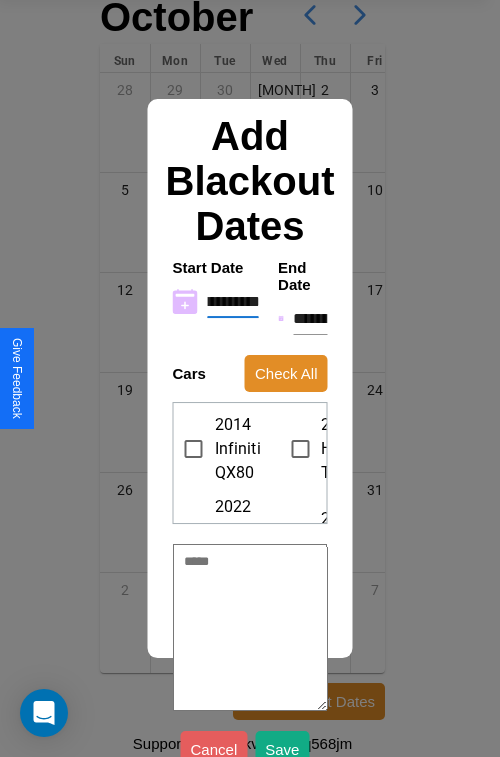 type on "**********" 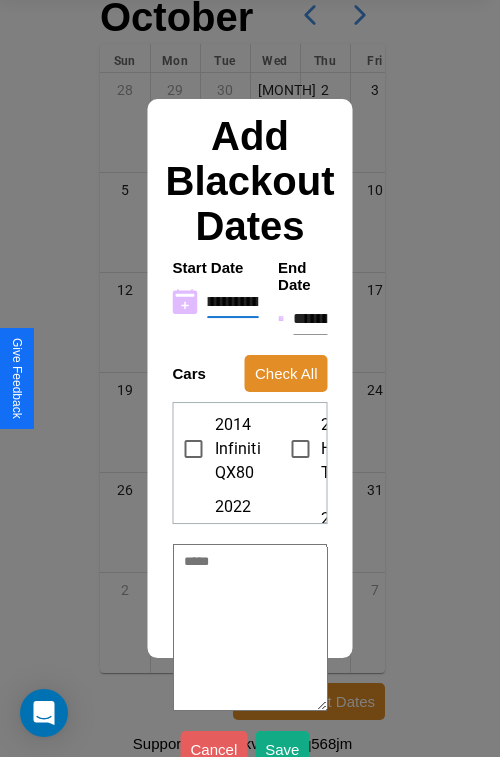 type on "*" 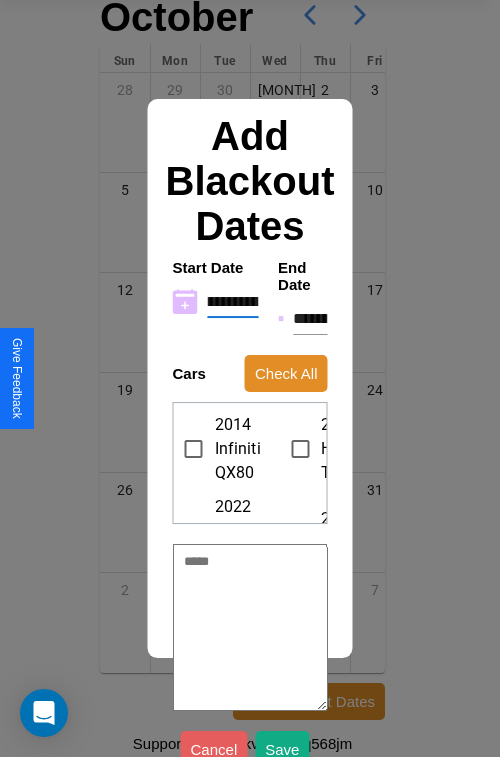 type on "**********" 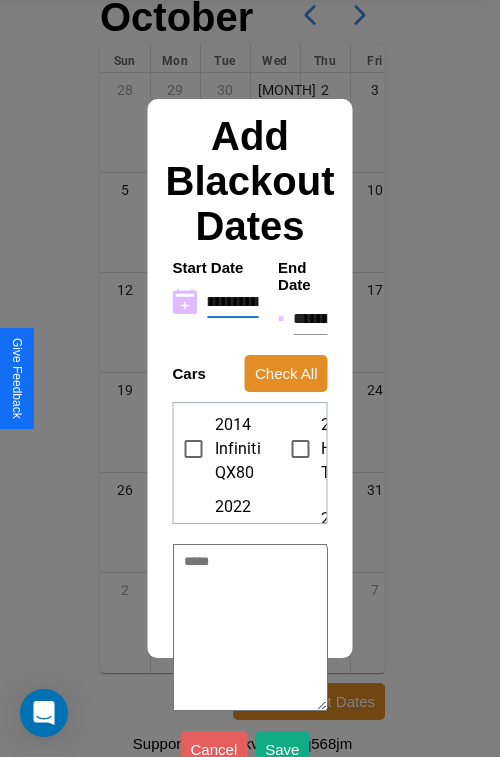 type on "*" 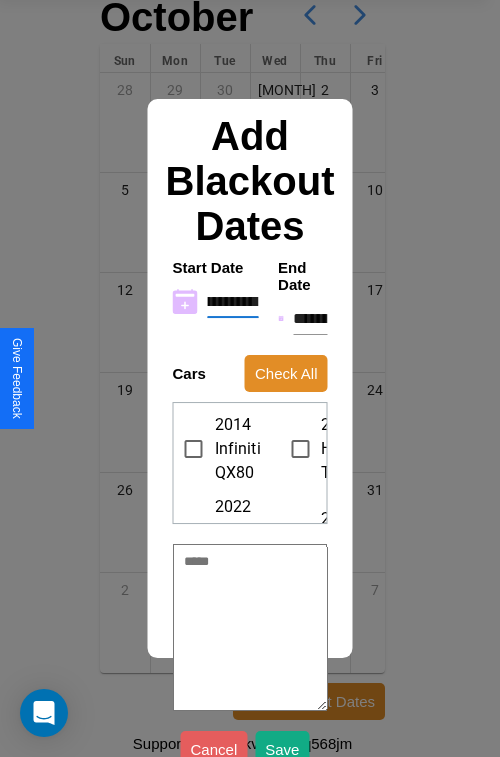 type on "**********" 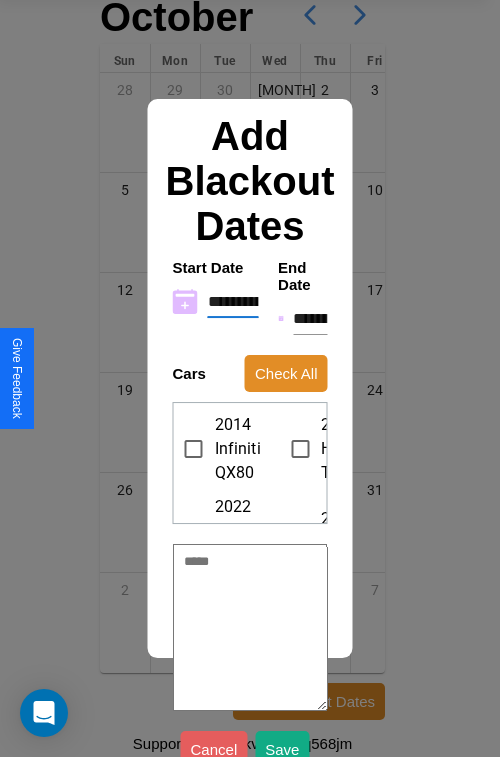click on "**********" at bounding box center [310, 319] 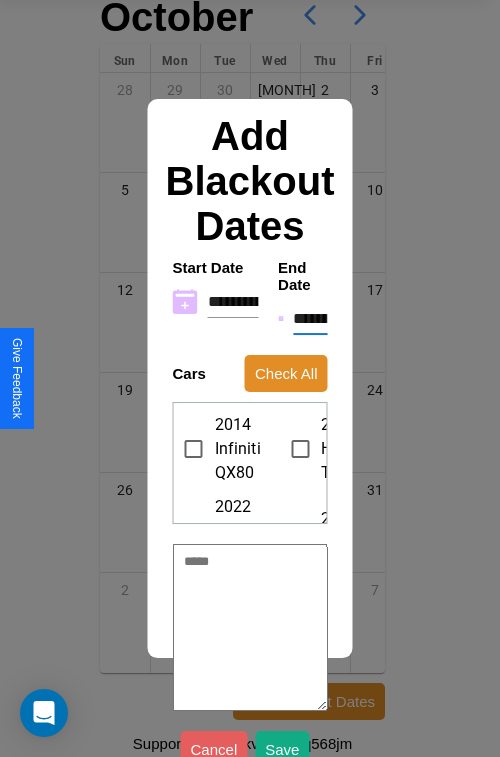 type on "********" 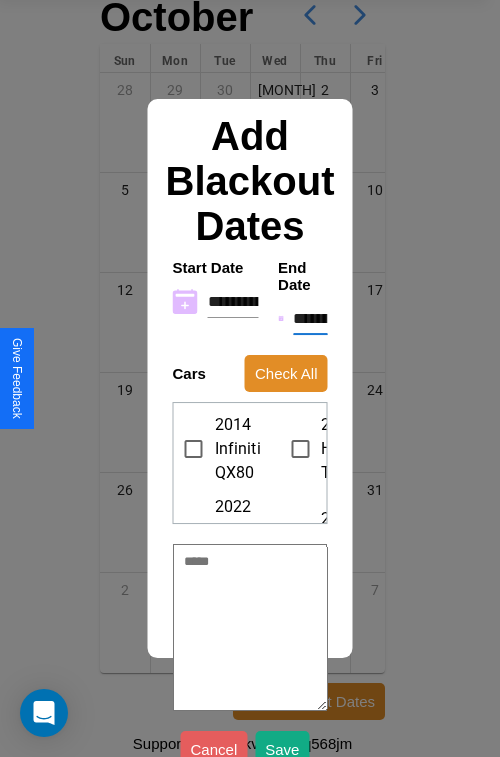 type on "*" 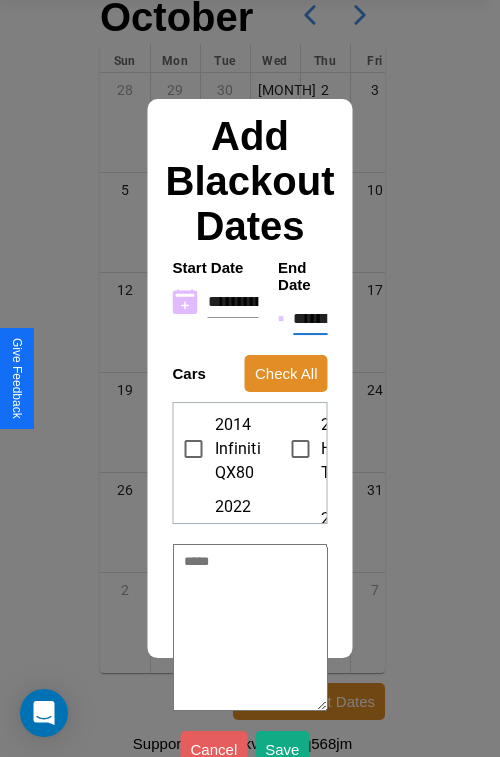 type on "*" 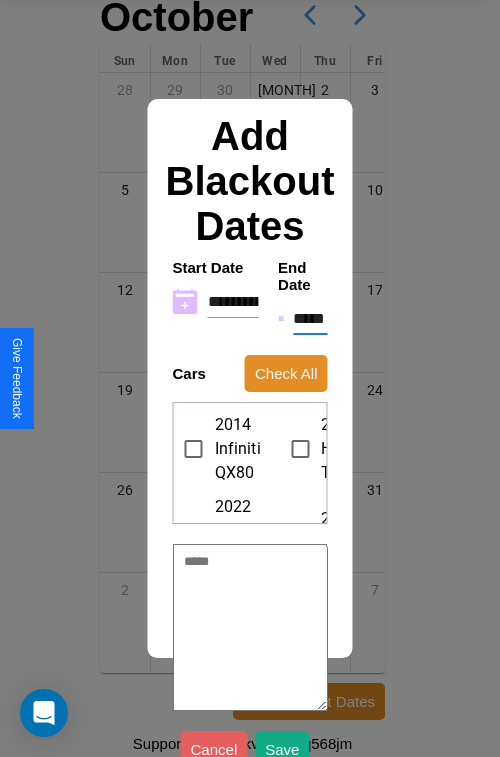 type on "*" 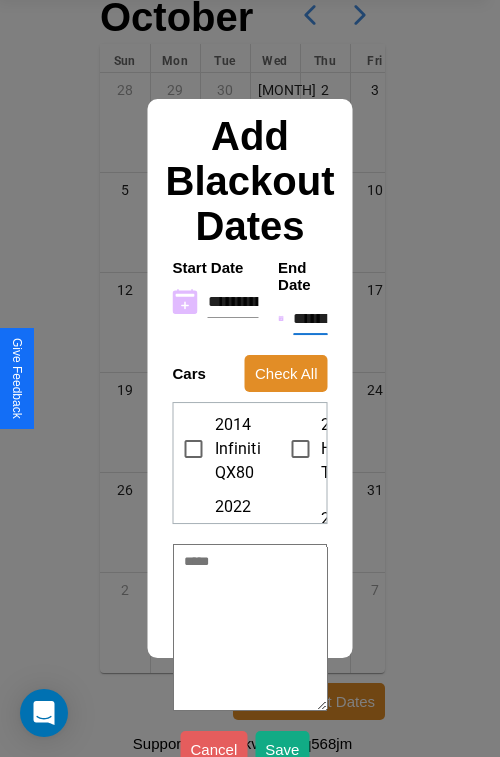 type on "*" 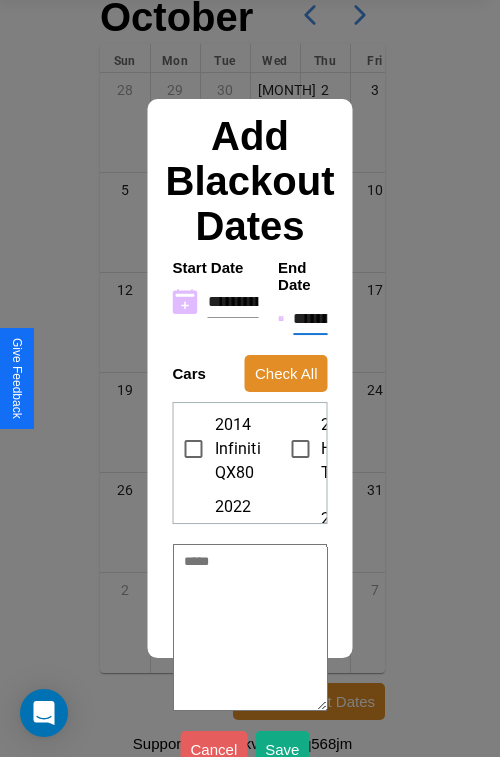 type on "*" 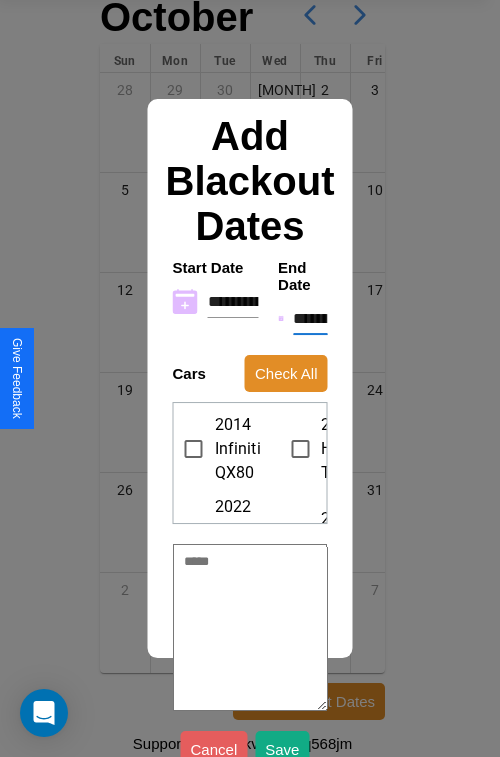 type on "*" 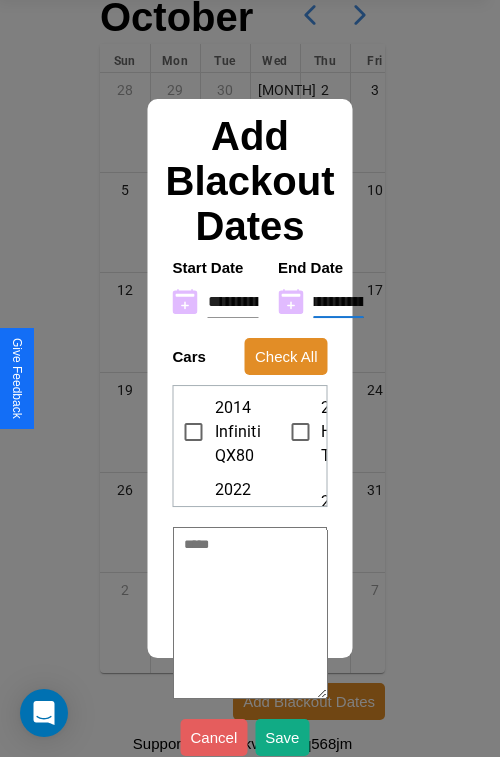 type on "**********" 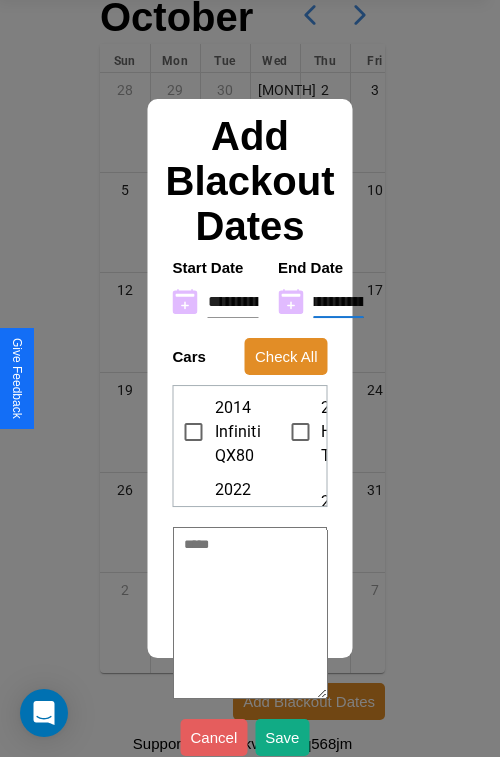 type on "*" 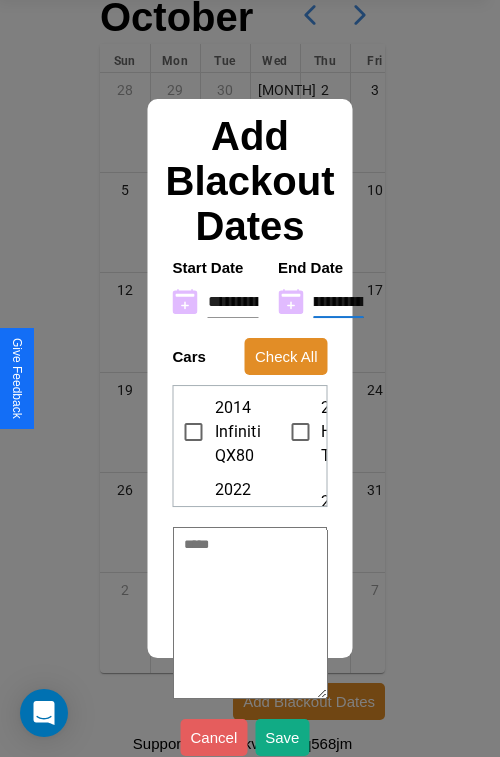 type on "**********" 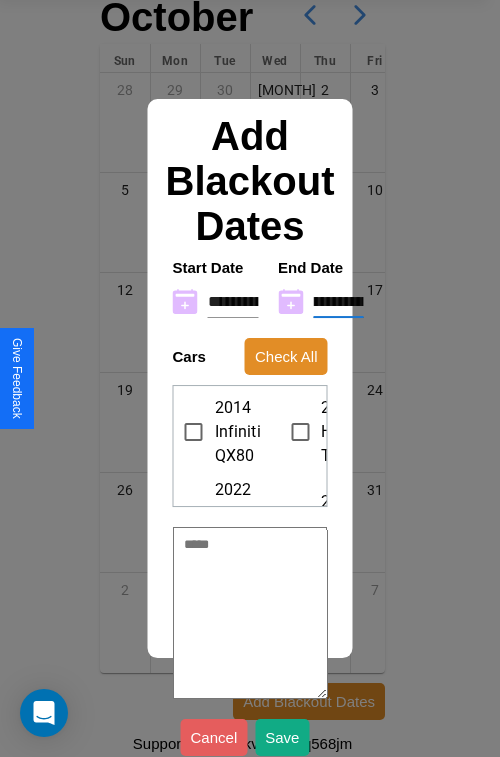 type on "*" 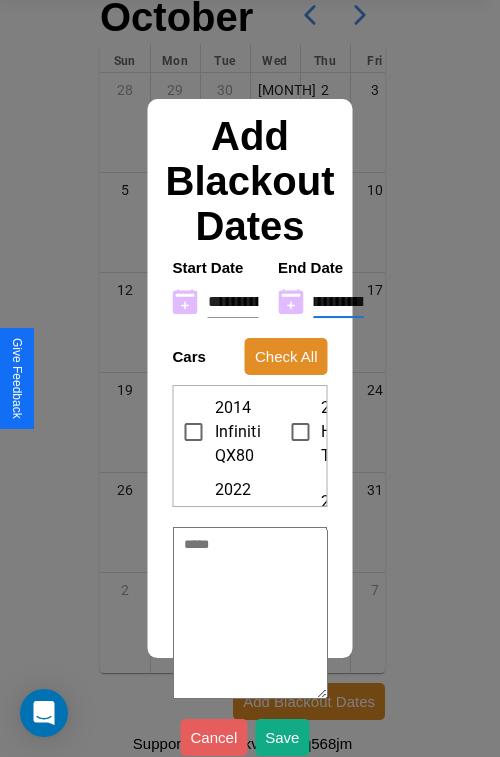scroll, scrollTop: 88, scrollLeft: 69, axis: both 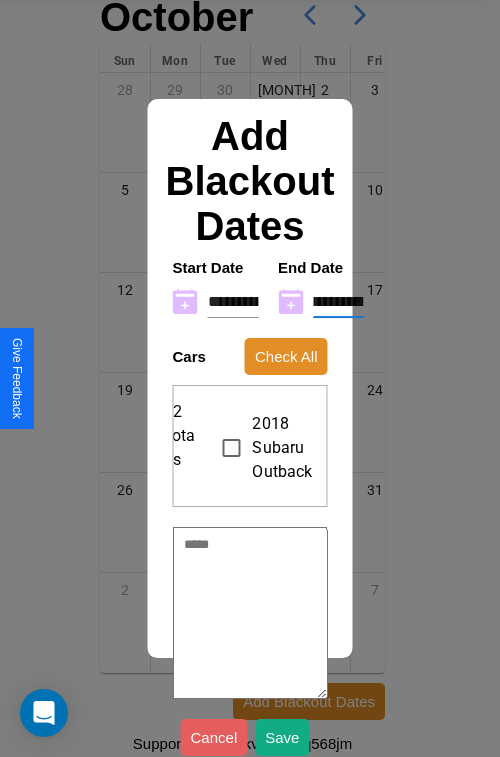 type on "**********" 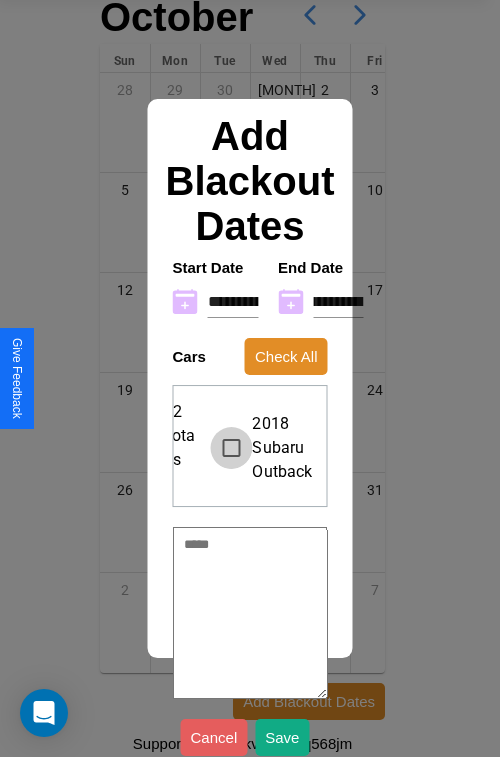 scroll, scrollTop: 0, scrollLeft: 0, axis: both 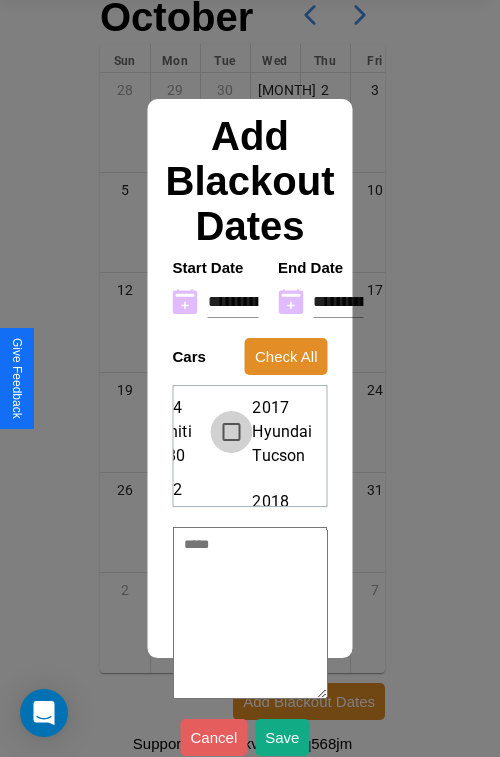 type on "*" 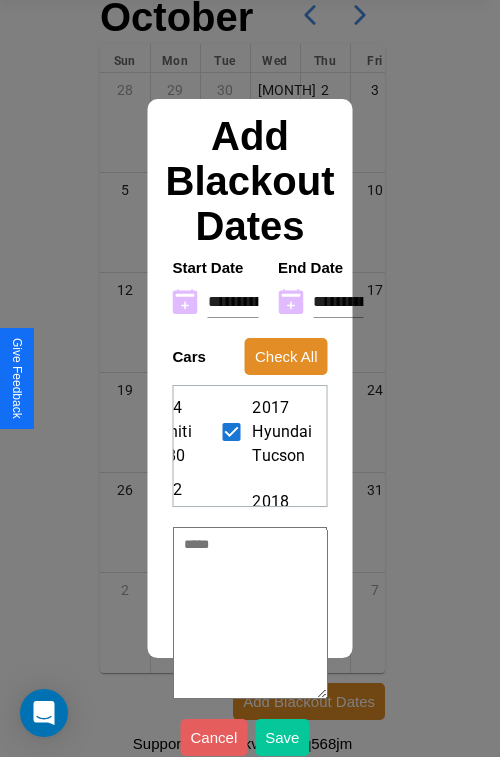click on "Save" at bounding box center [282, 737] 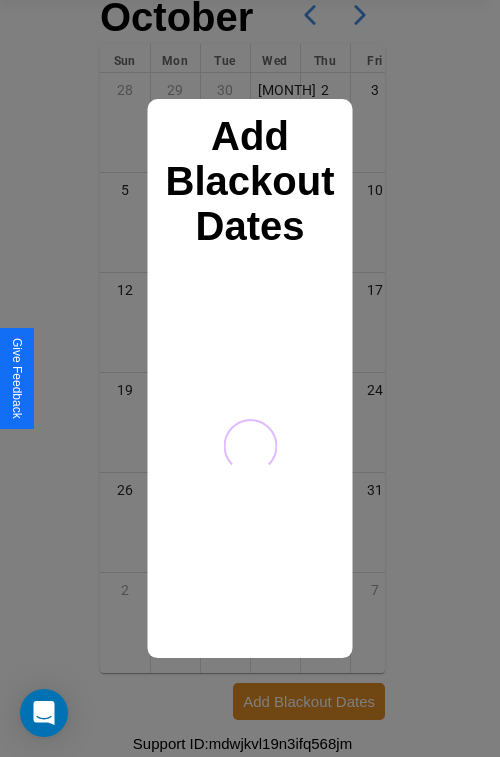 click at bounding box center (250, 378) 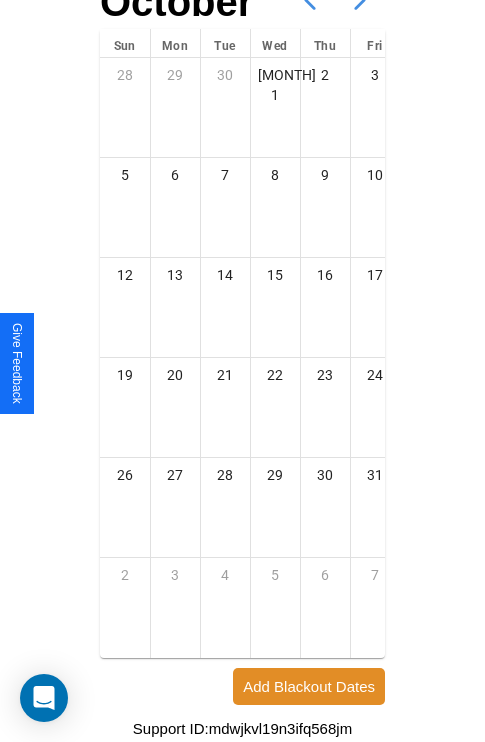 scroll, scrollTop: 0, scrollLeft: 0, axis: both 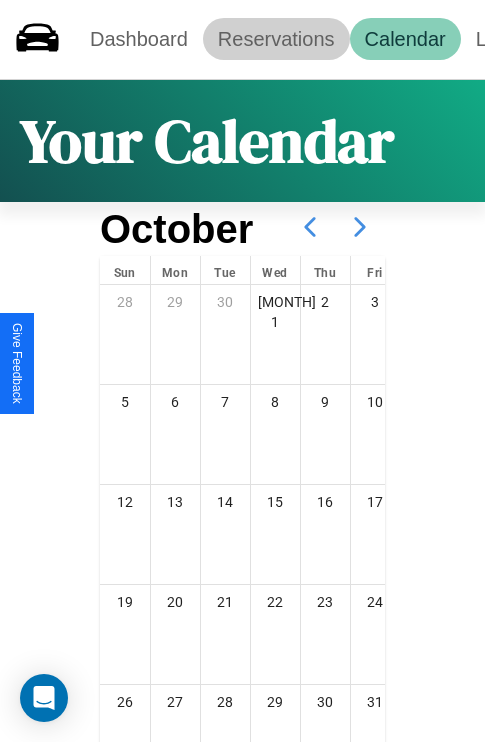 click on "Reservations" at bounding box center [276, 39] 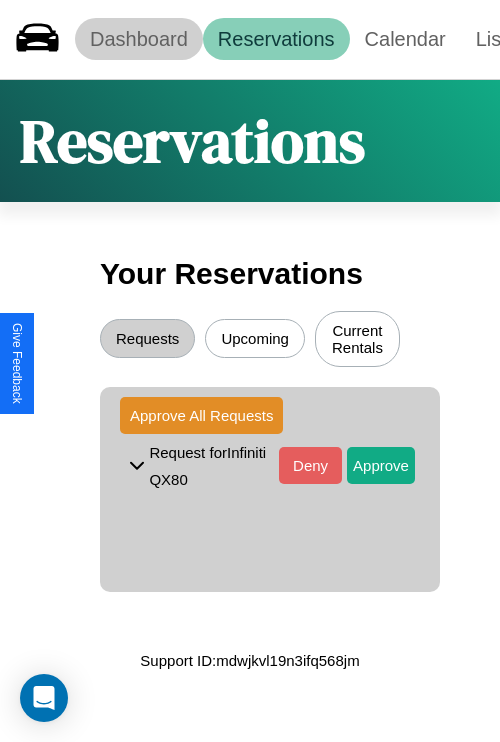 click on "Dashboard" at bounding box center (139, 39) 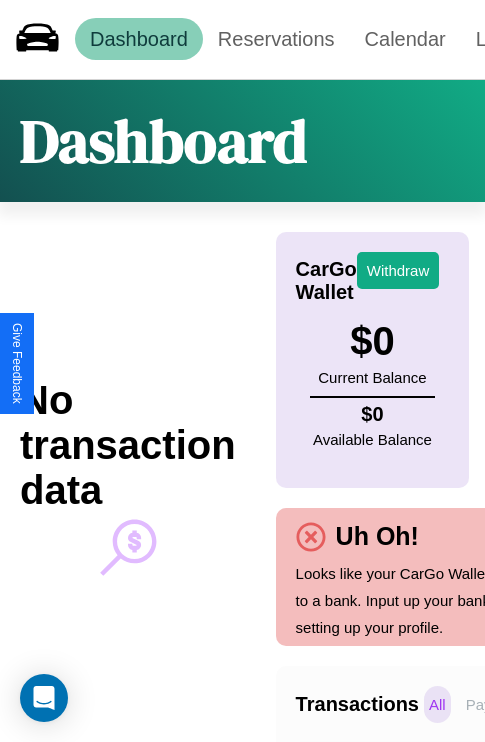 scroll, scrollTop: 0, scrollLeft: 147, axis: horizontal 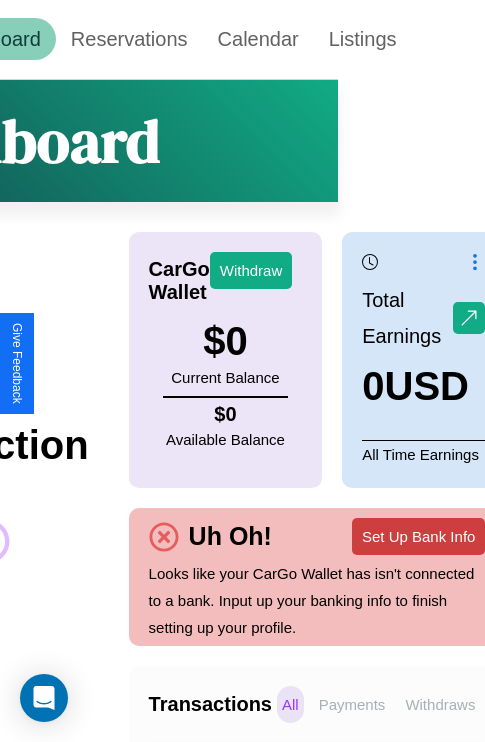 click on "Set Up Bank Info" at bounding box center [418, 536] 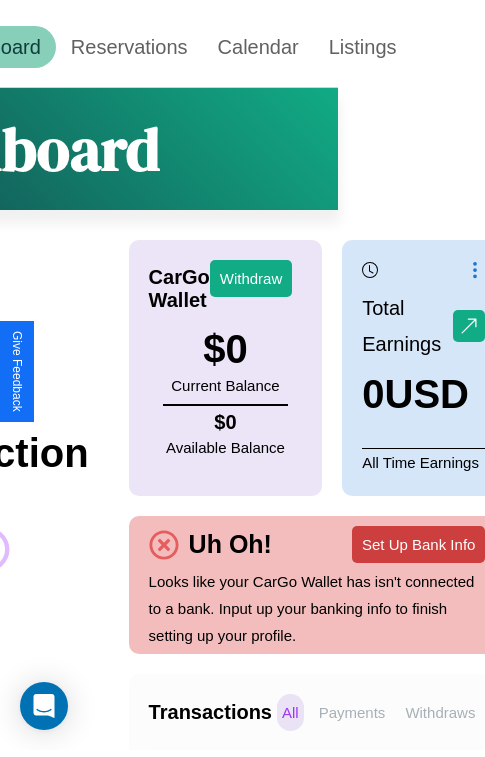 scroll, scrollTop: 0, scrollLeft: 0, axis: both 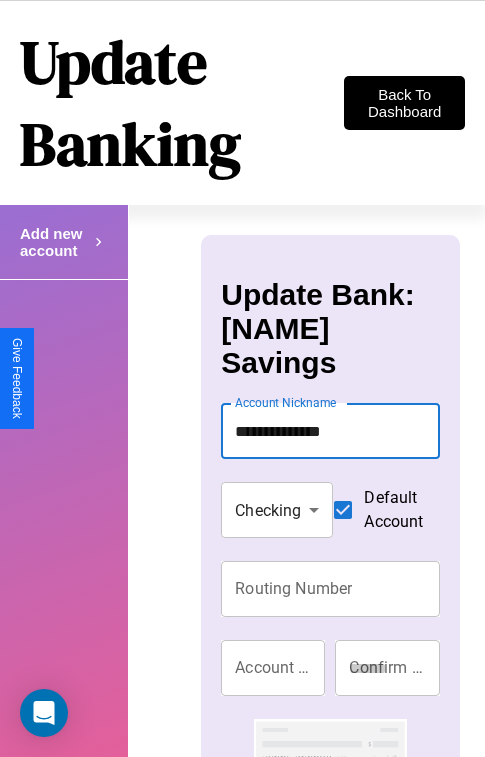 type on "**********" 